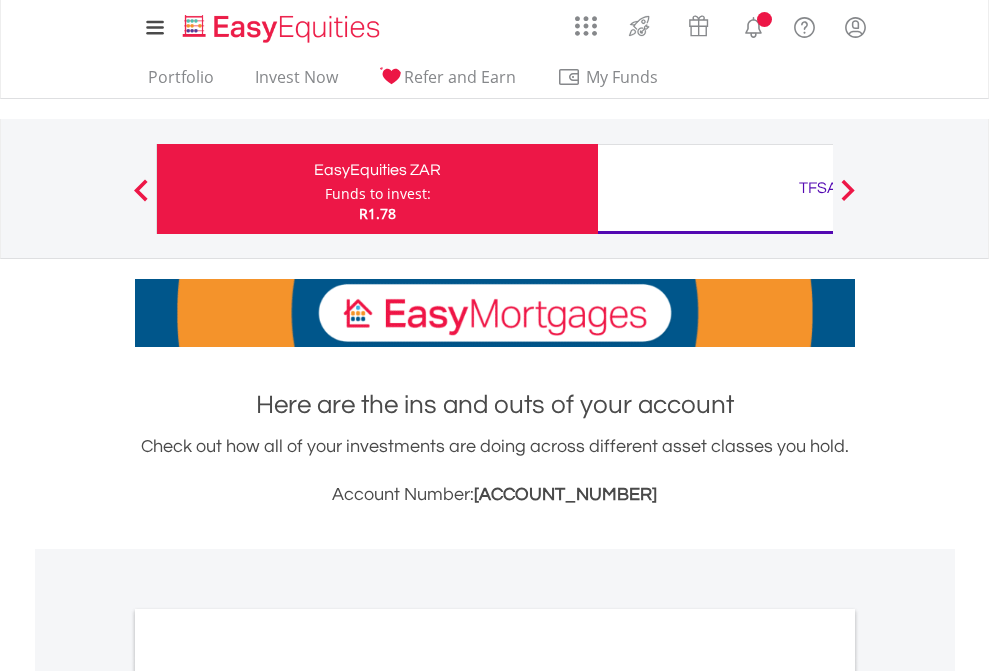 scroll, scrollTop: 0, scrollLeft: 0, axis: both 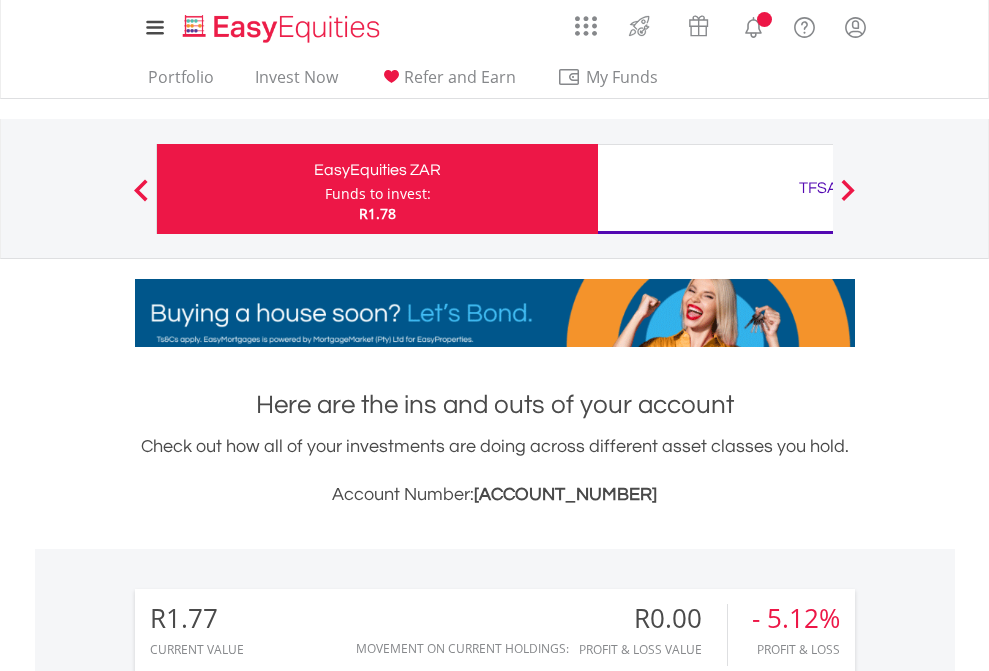 click on "Funds to invest:" at bounding box center (378, 194) 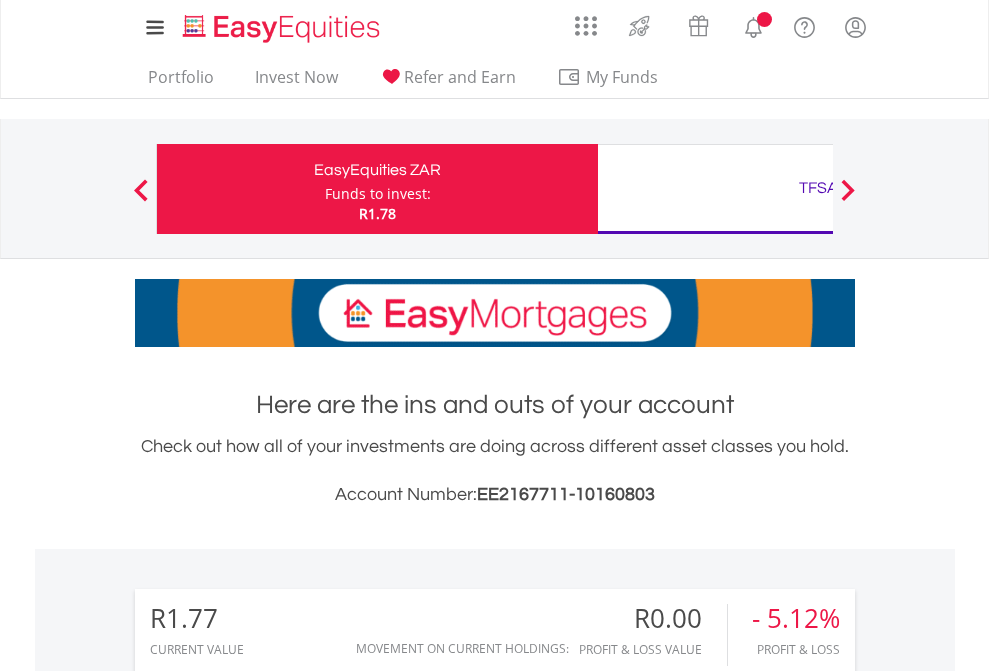 scroll, scrollTop: 0, scrollLeft: 0, axis: both 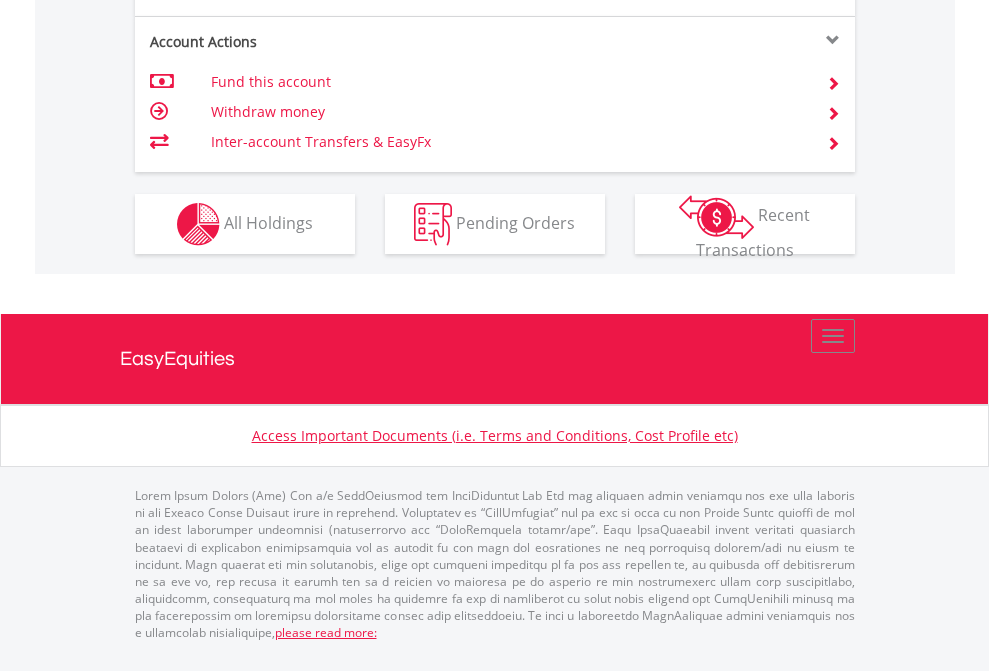 click on "Investment types" at bounding box center (706, -337) 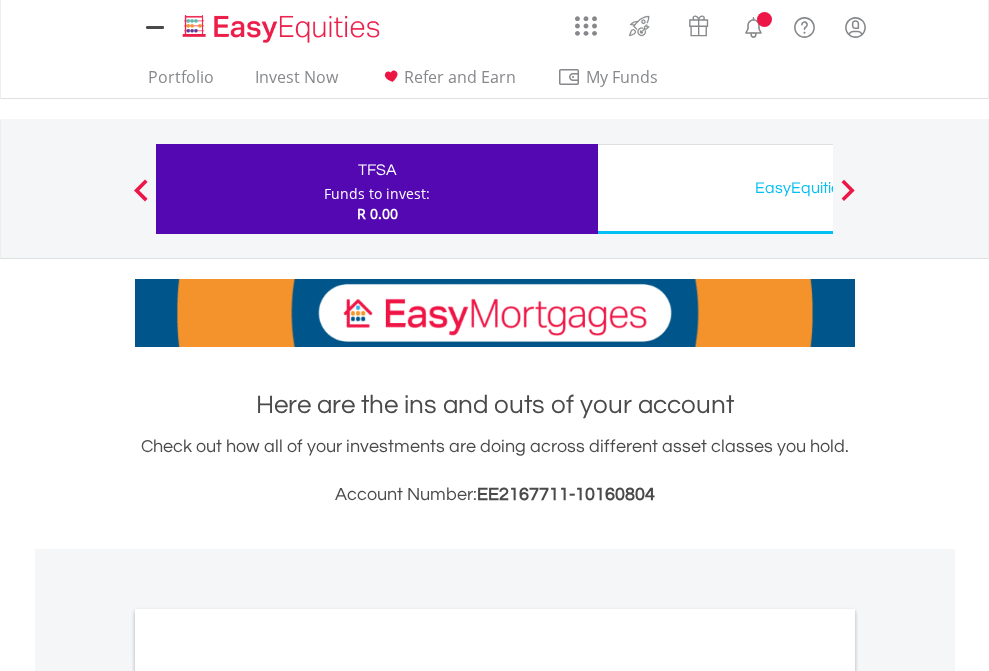 scroll, scrollTop: 0, scrollLeft: 0, axis: both 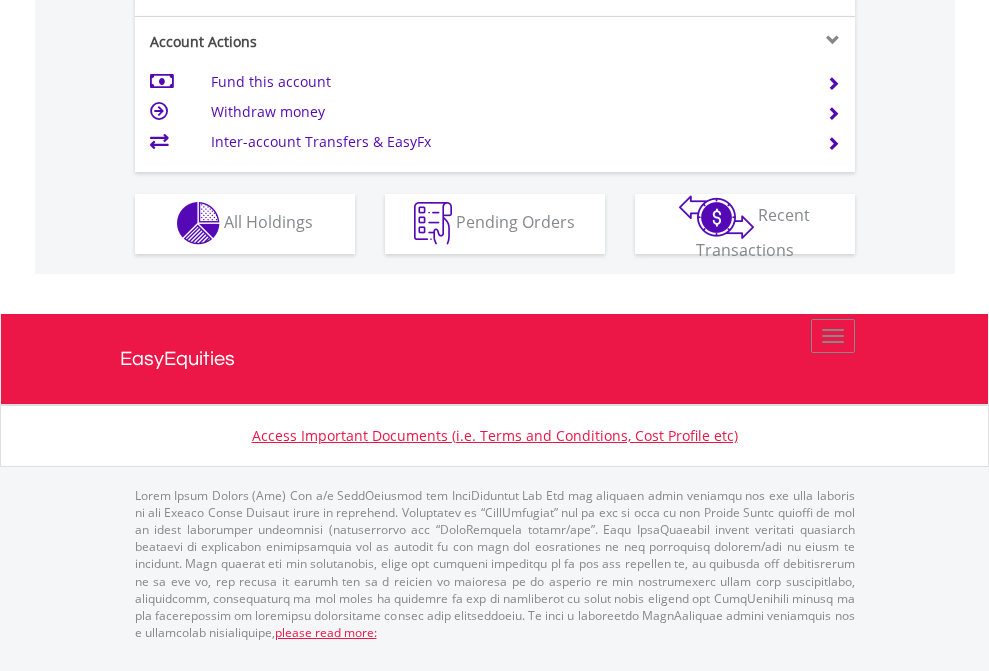 click on "Investment types" at bounding box center [706, -353] 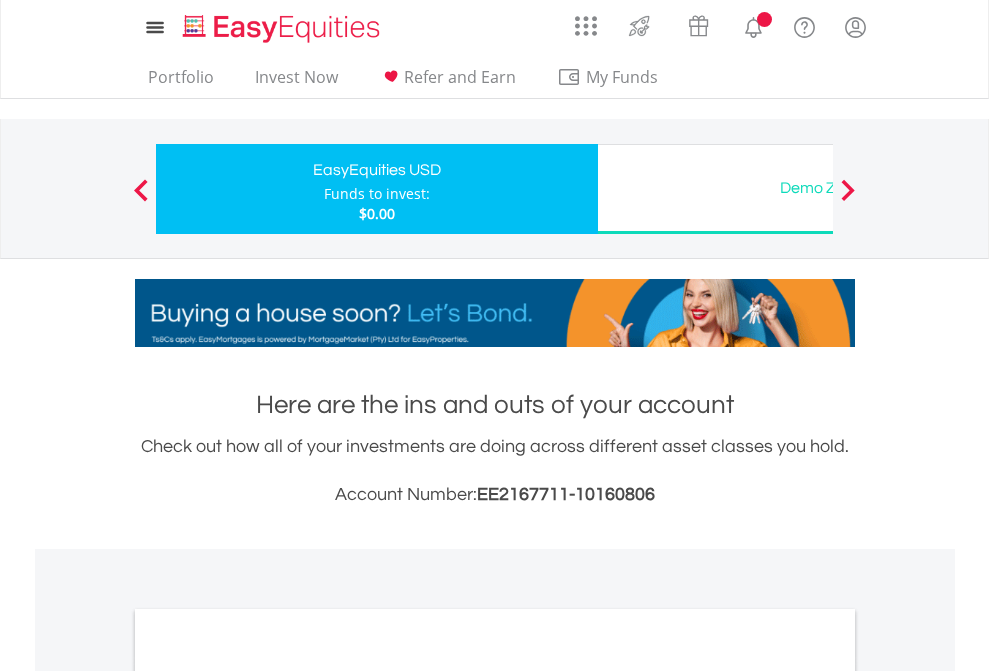 scroll, scrollTop: 0, scrollLeft: 0, axis: both 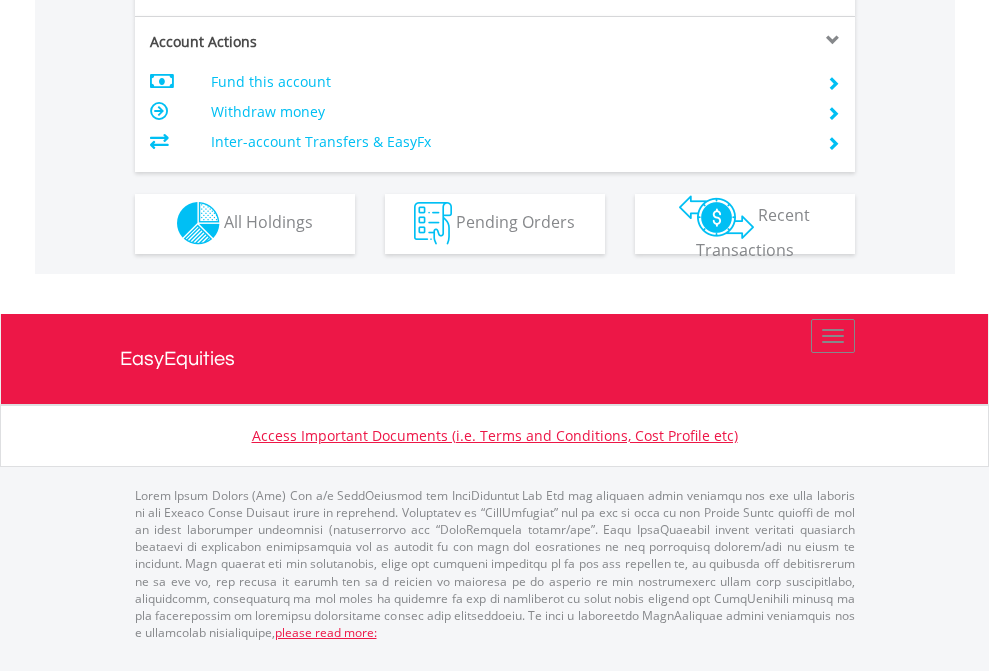 click on "Investment types" at bounding box center [706, -353] 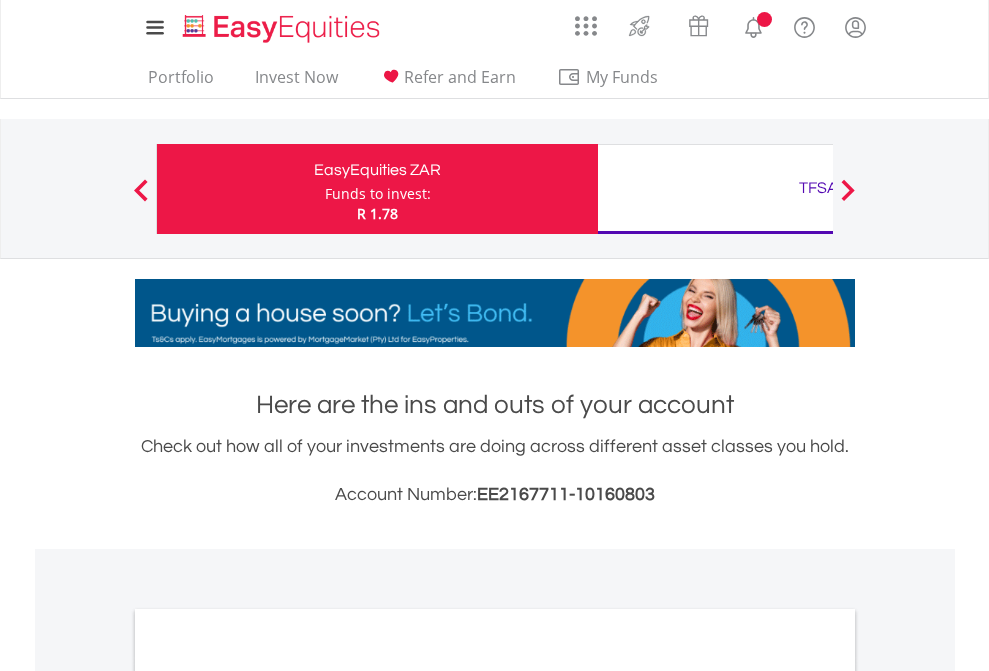 scroll, scrollTop: 0, scrollLeft: 0, axis: both 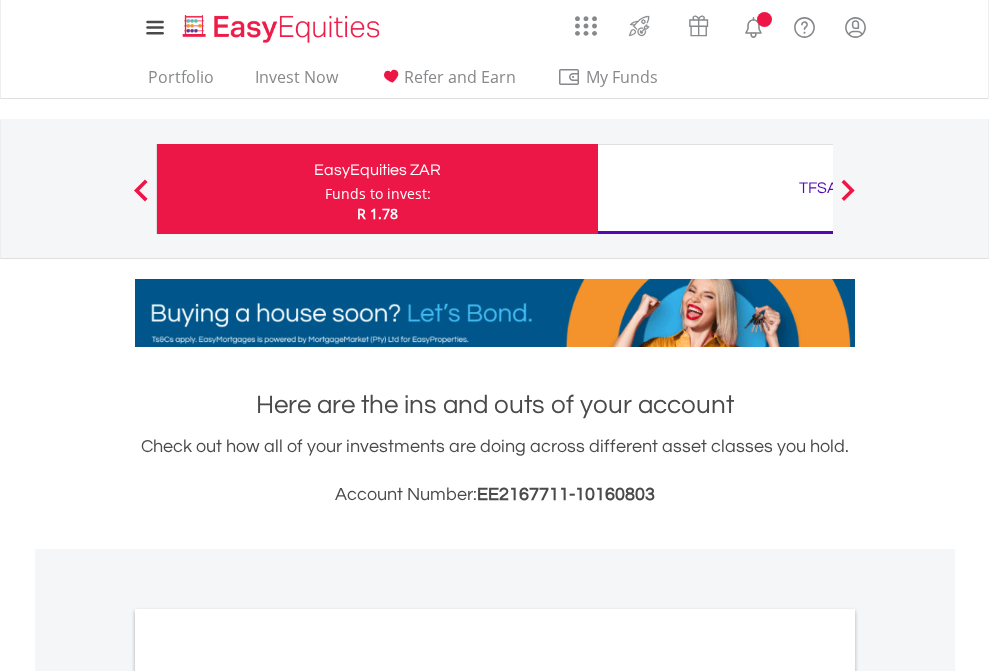 click on "All Holdings" at bounding box center [268, 1096] 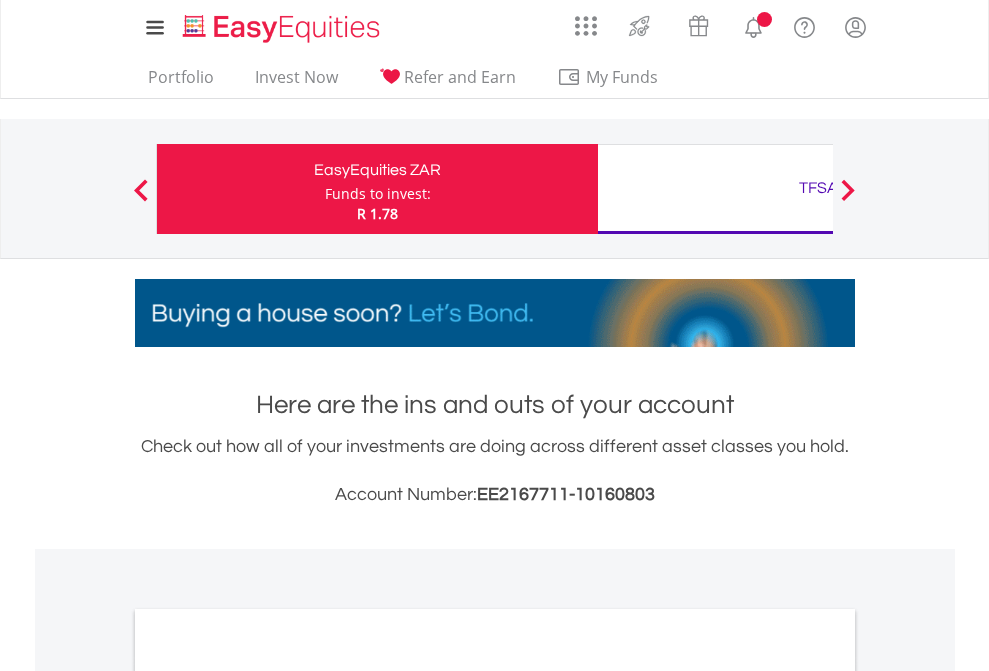 scroll, scrollTop: 1202, scrollLeft: 0, axis: vertical 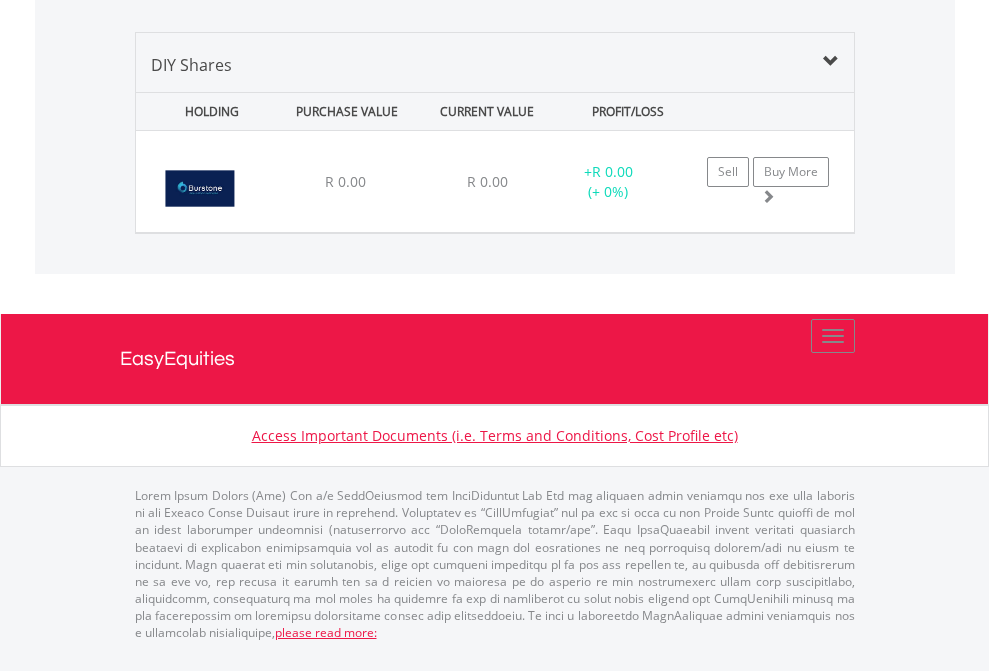 click on "TFSA" at bounding box center (818, -968) 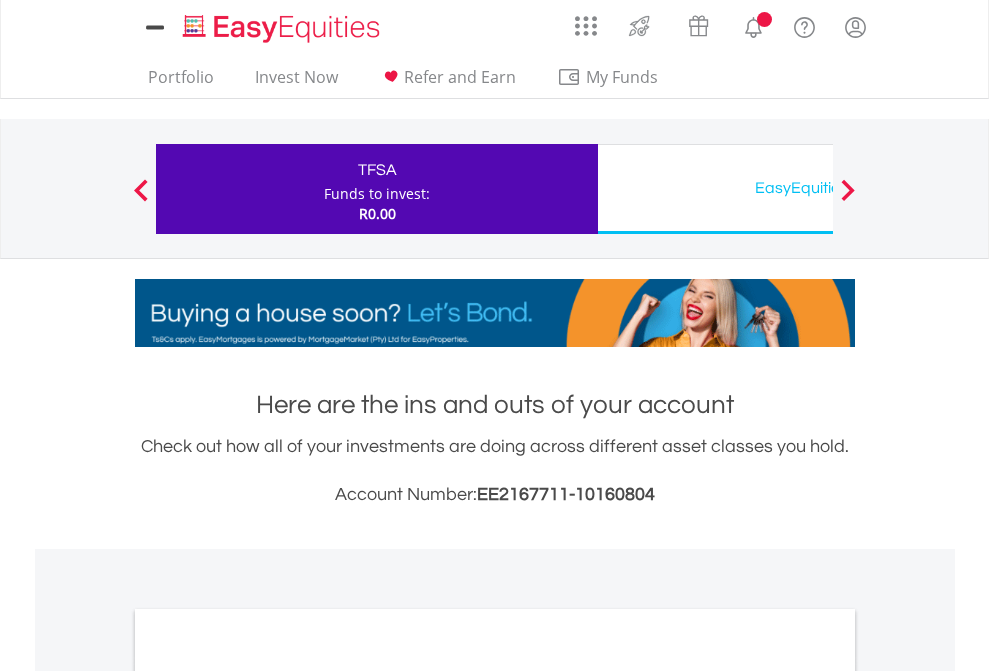 click on "All Holdings" at bounding box center (268, 1096) 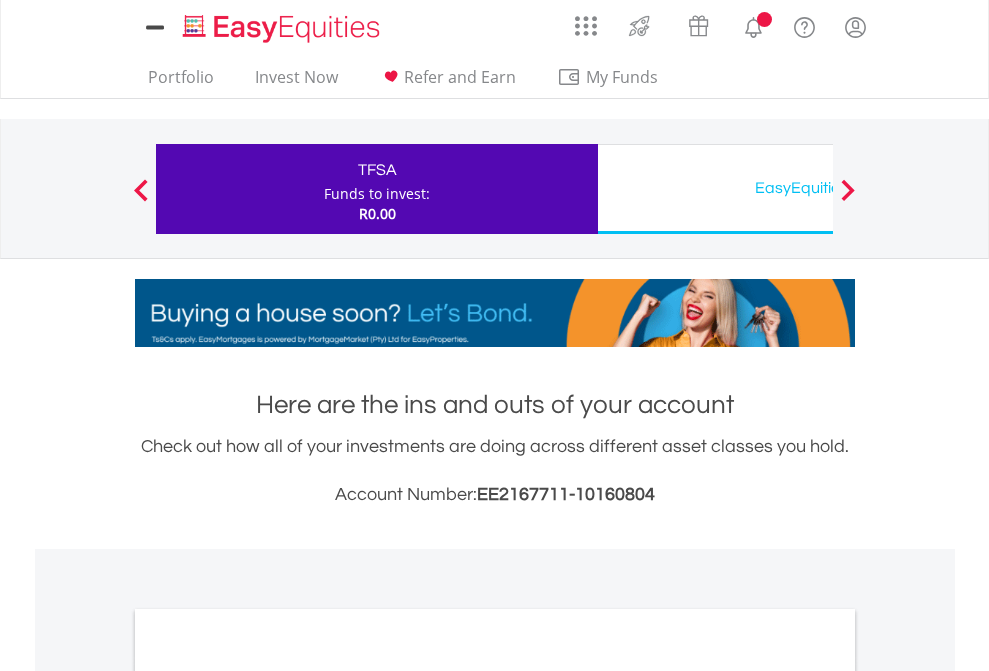 scroll, scrollTop: 1202, scrollLeft: 0, axis: vertical 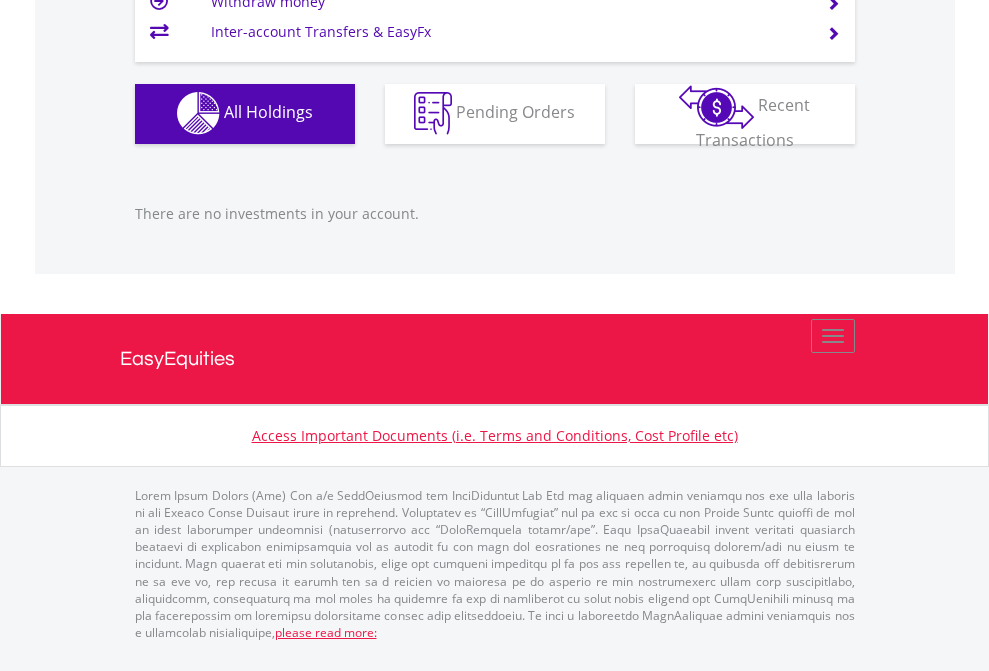 click on "EasyEquities USD" at bounding box center [818, -1142] 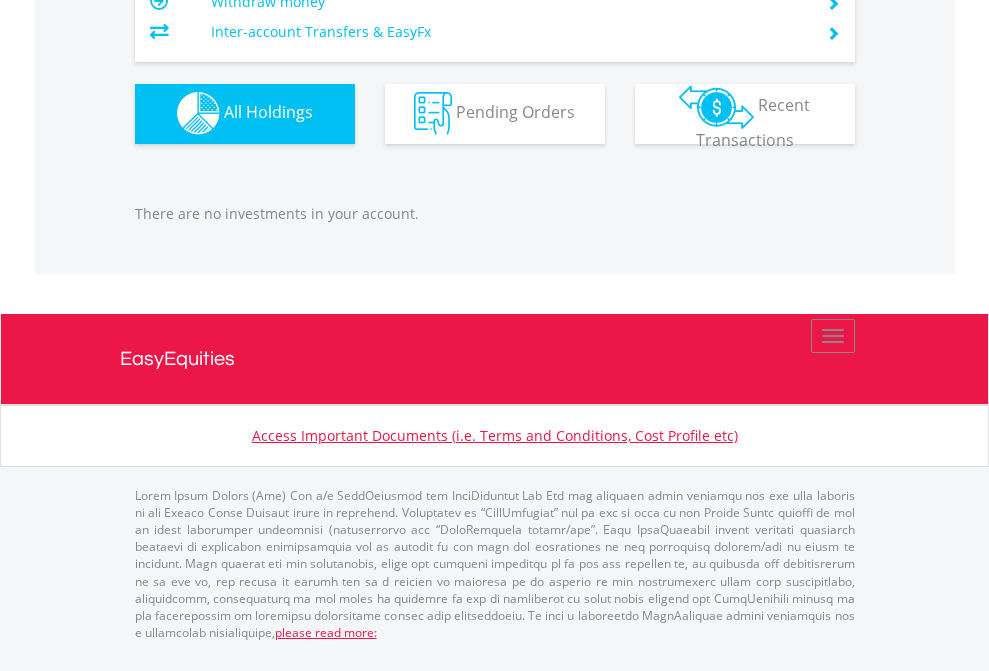 scroll, scrollTop: 1980, scrollLeft: 0, axis: vertical 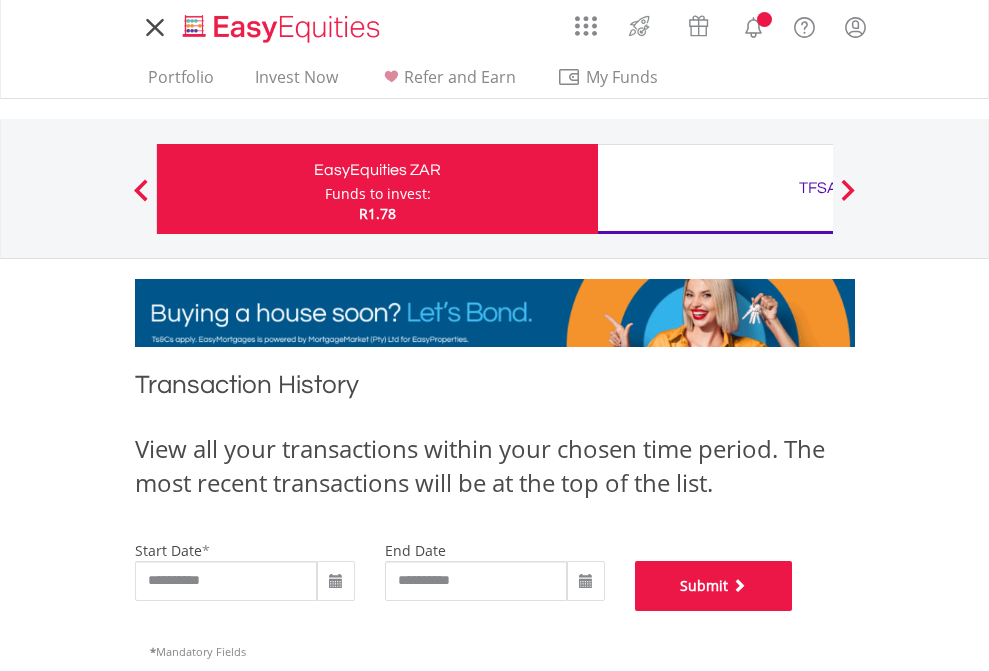 click on "Submit" at bounding box center [714, 586] 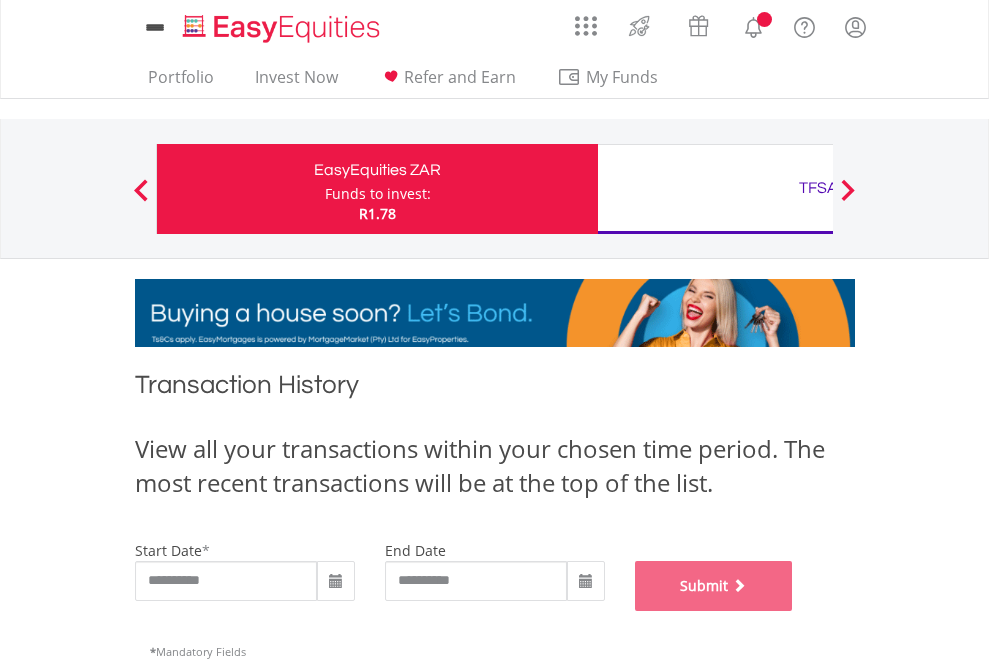 scroll, scrollTop: 811, scrollLeft: 0, axis: vertical 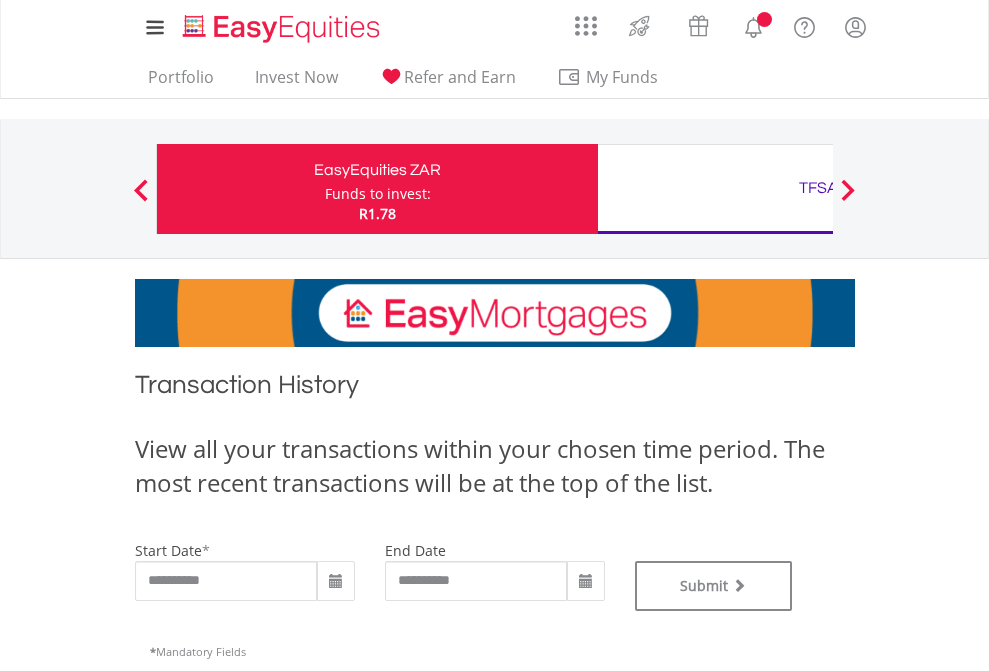 click on "TFSA" at bounding box center [818, 188] 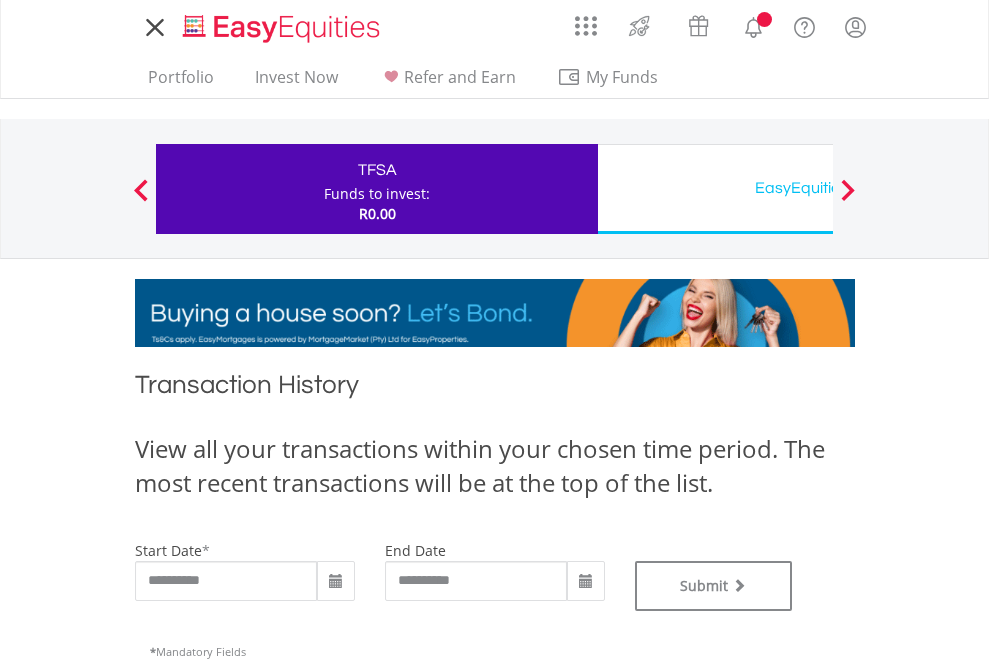 scroll, scrollTop: 0, scrollLeft: 0, axis: both 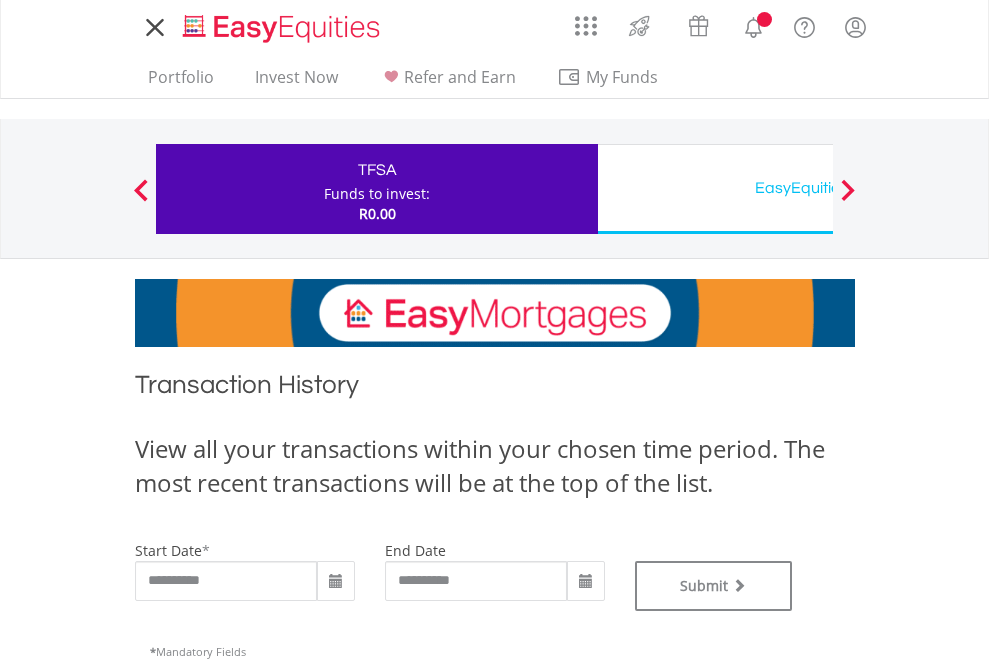 type on "**********" 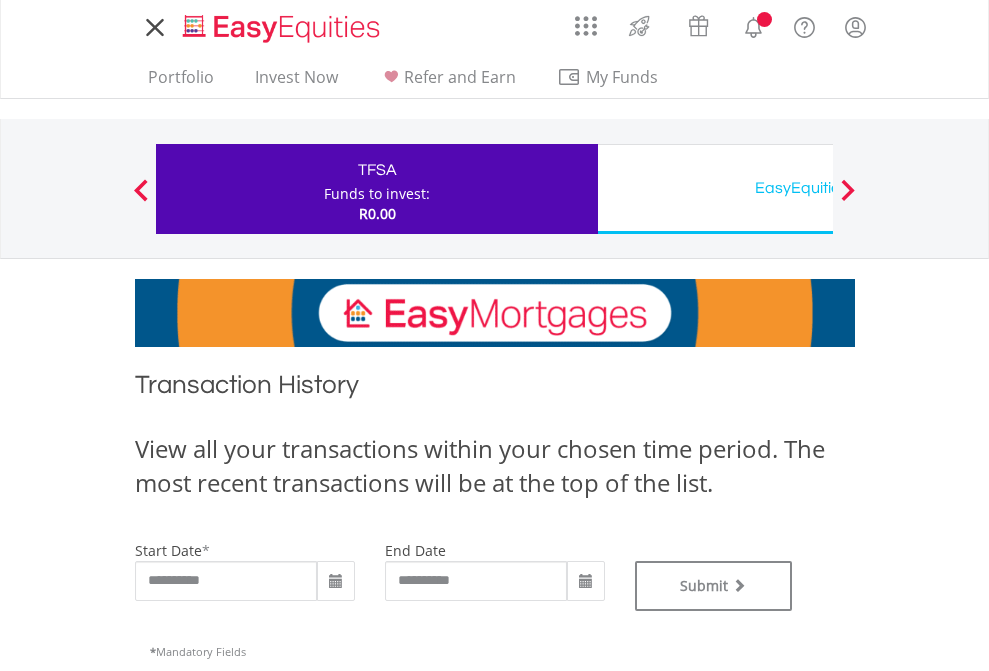type on "**********" 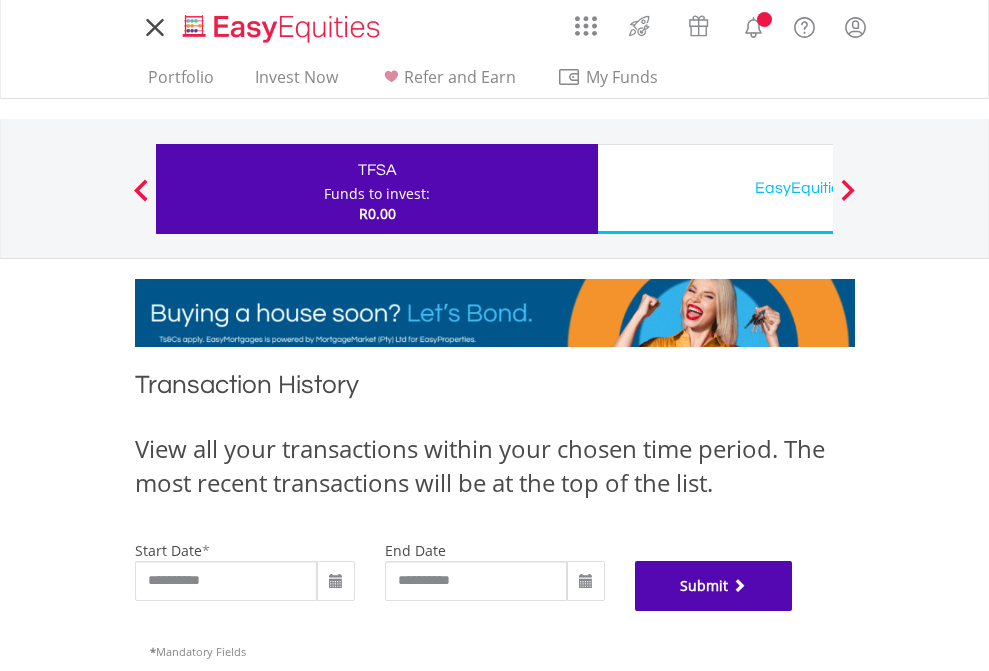 click on "Submit" at bounding box center [714, 586] 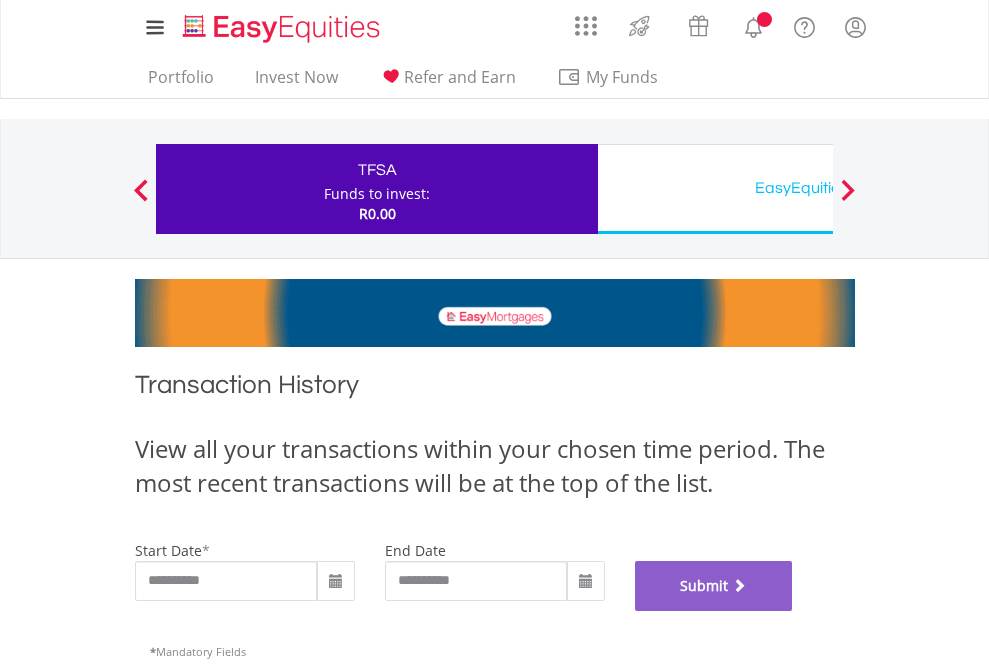 scroll, scrollTop: 811, scrollLeft: 0, axis: vertical 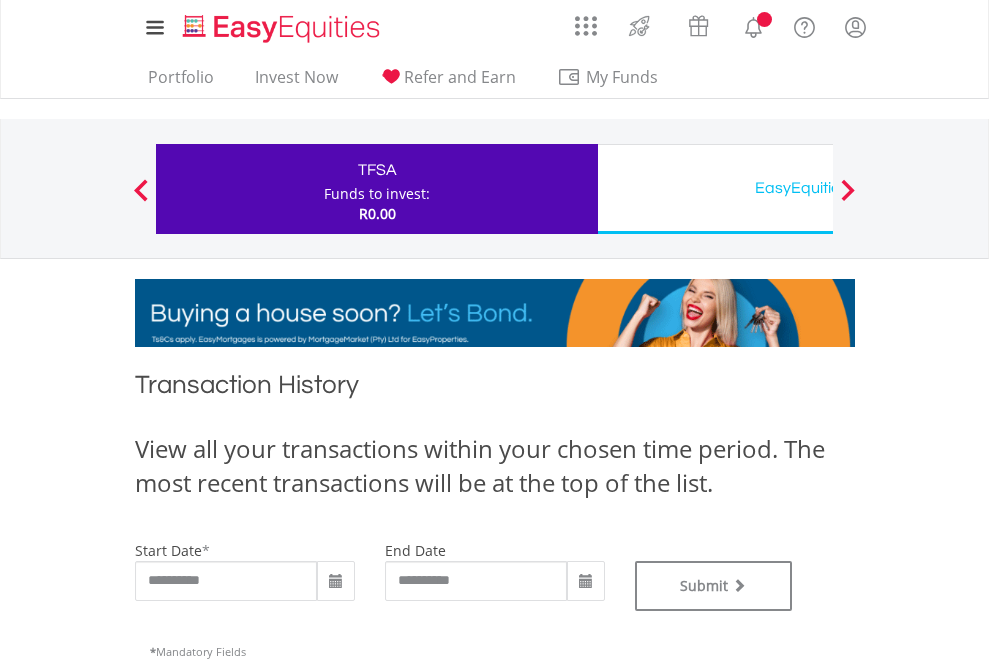 click on "EasyEquities USD" at bounding box center (818, 188) 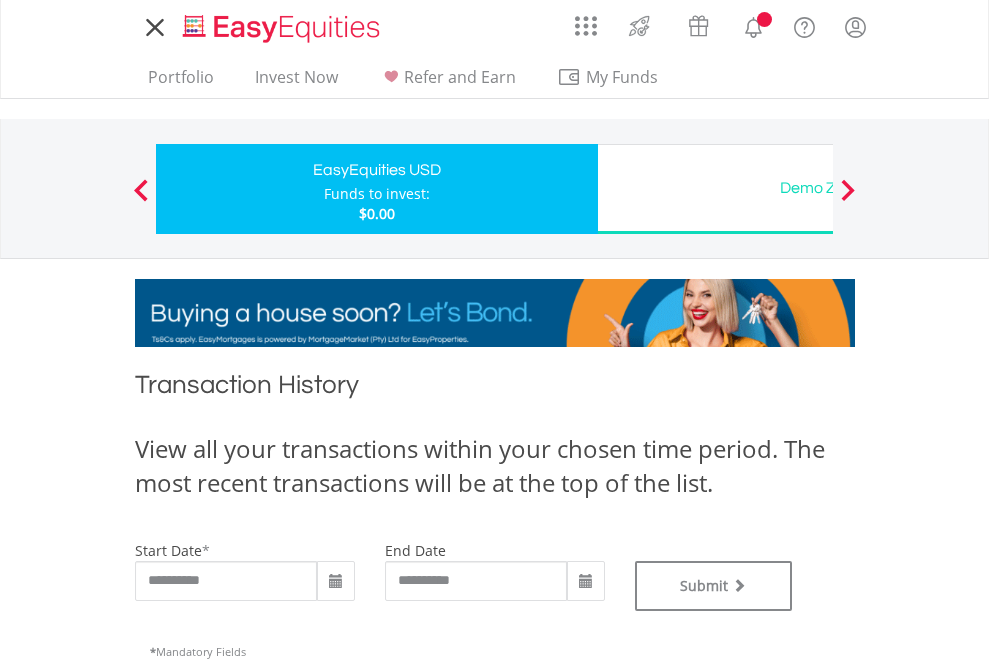 scroll, scrollTop: 0, scrollLeft: 0, axis: both 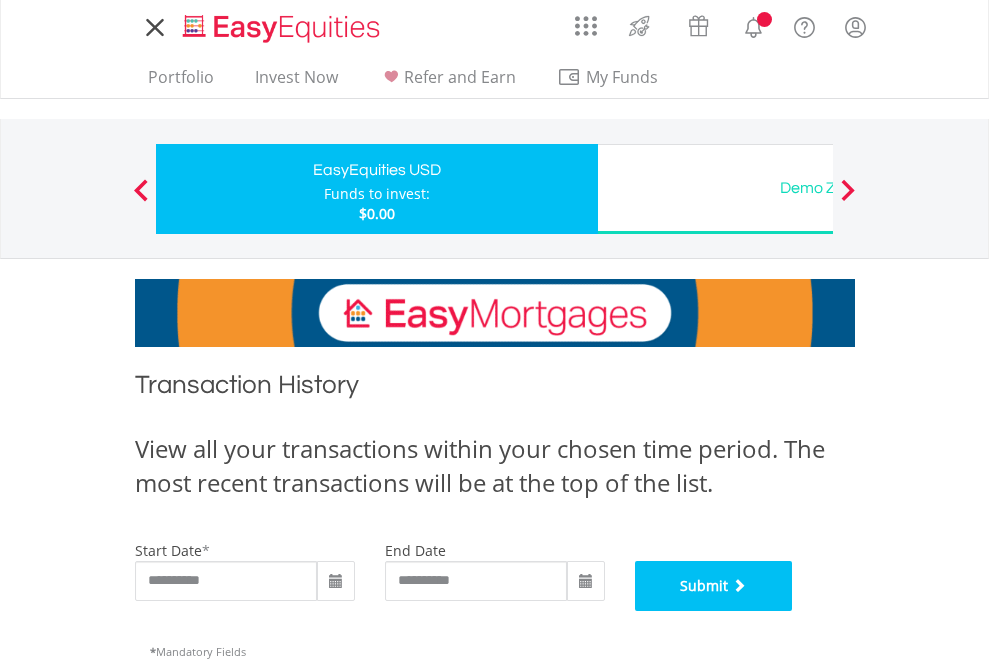click on "Submit" at bounding box center [714, 586] 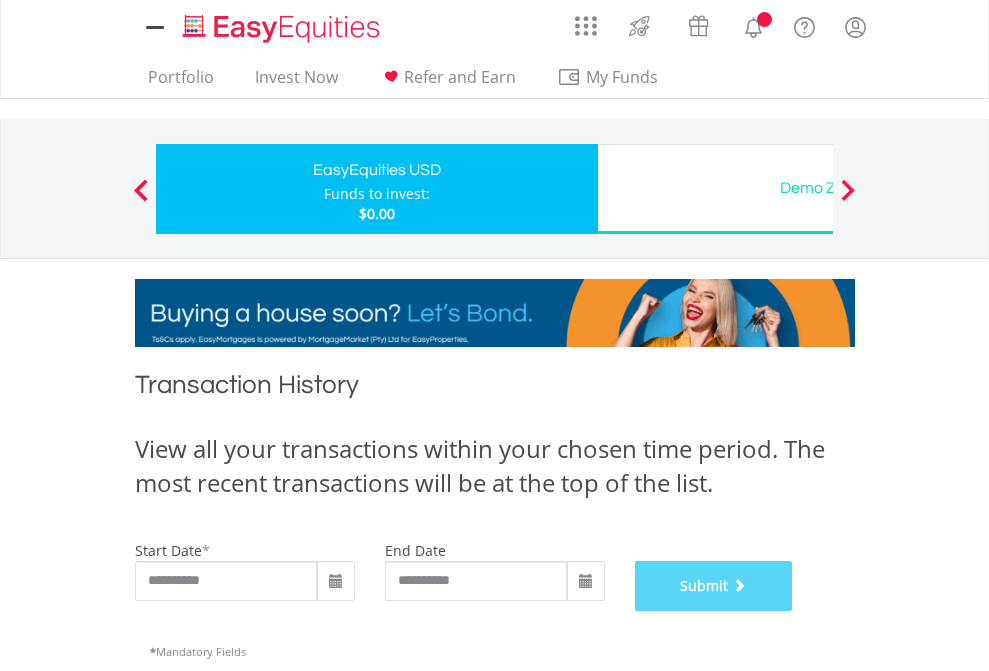 scroll, scrollTop: 811, scrollLeft: 0, axis: vertical 